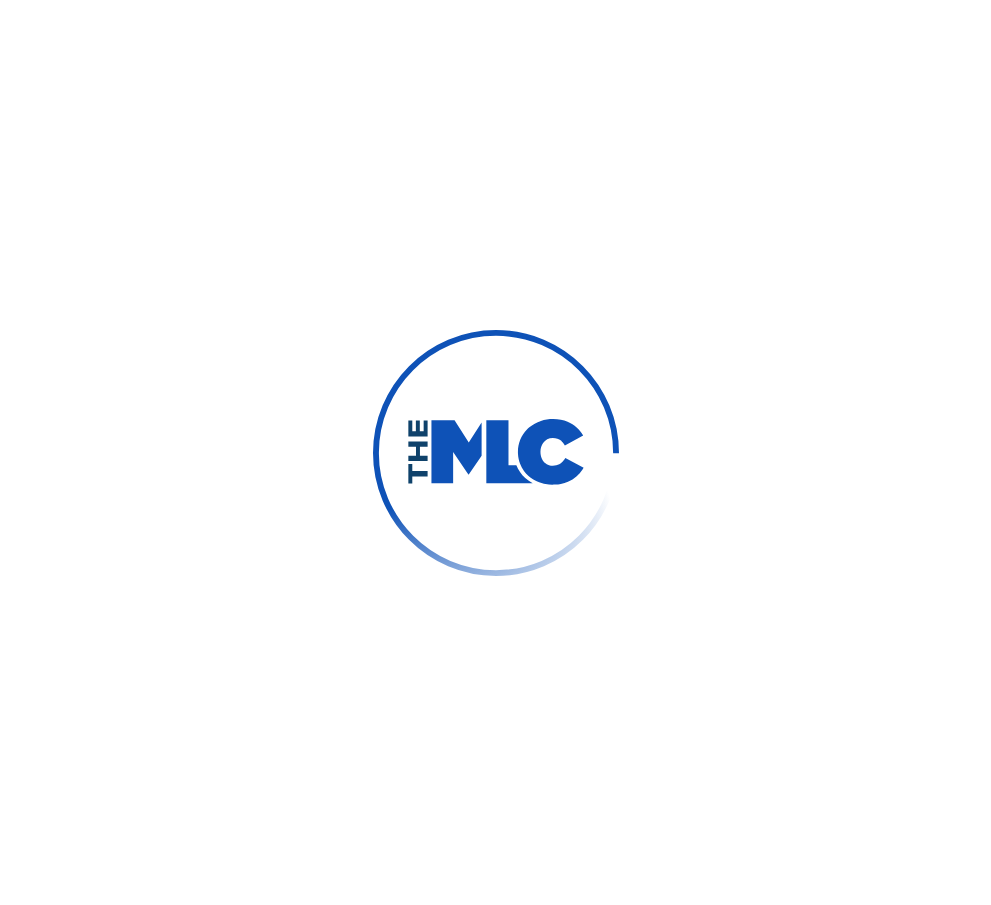 scroll, scrollTop: 0, scrollLeft: 0, axis: both 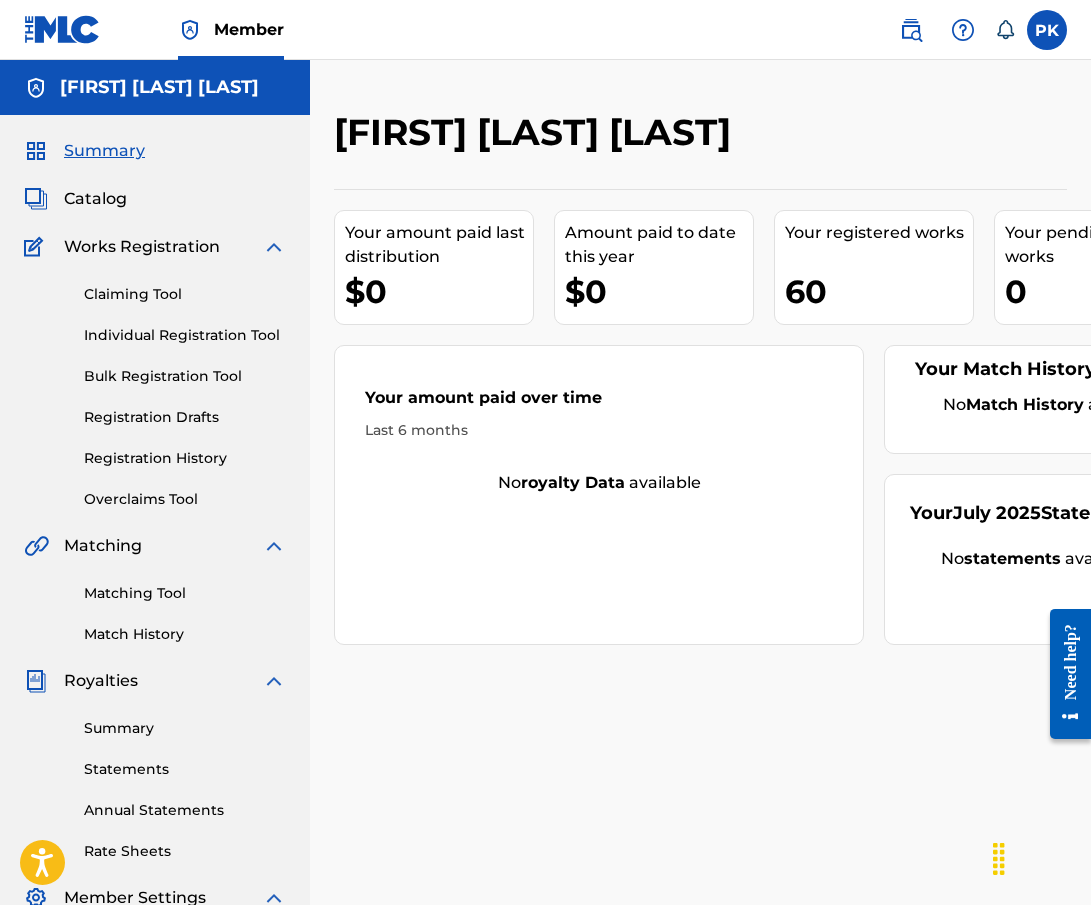 click on "Summary" at bounding box center [185, 728] 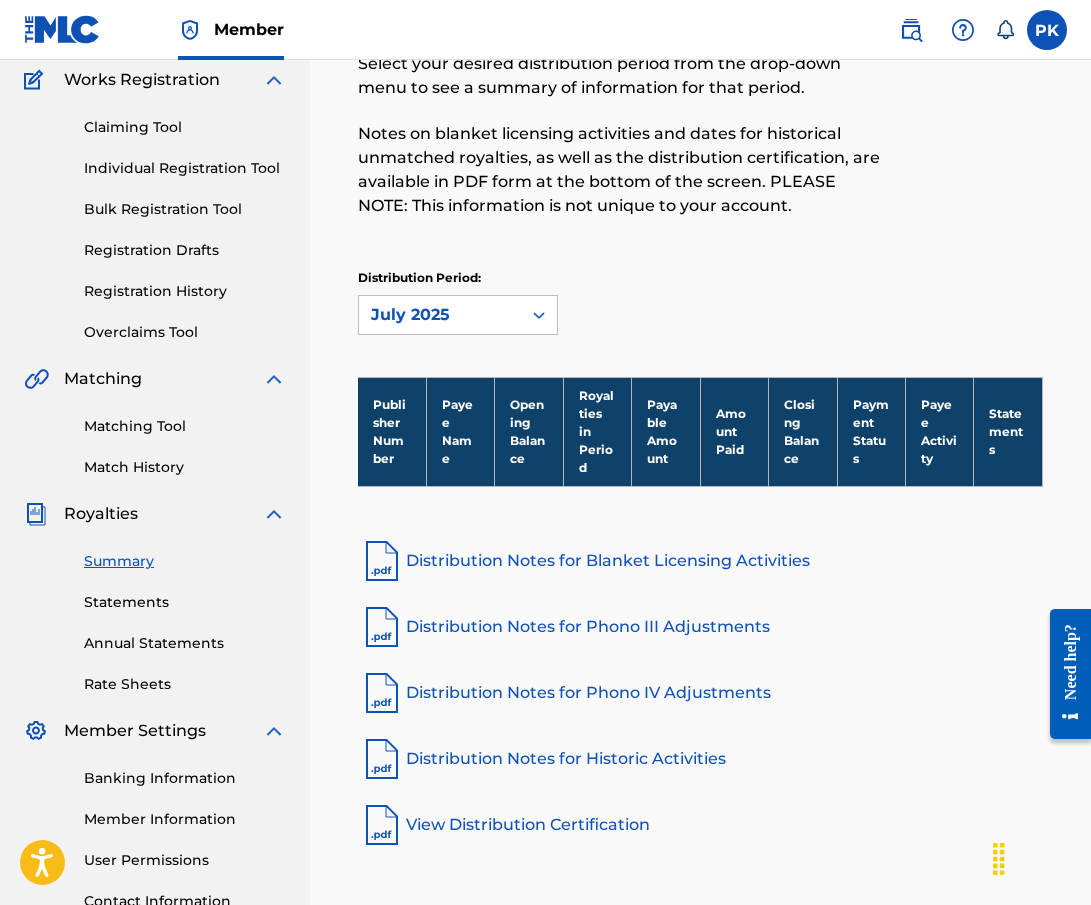 scroll, scrollTop: 184, scrollLeft: 0, axis: vertical 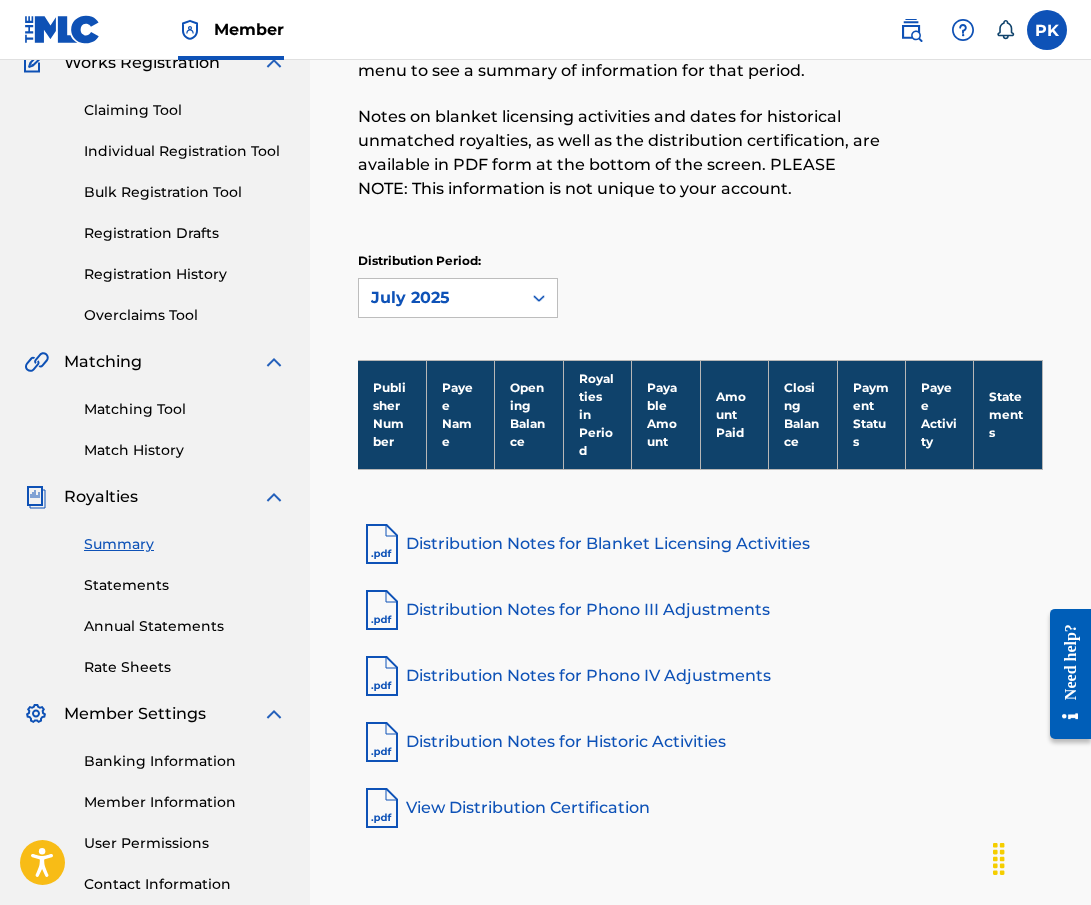 click on "Statements" at bounding box center [185, 585] 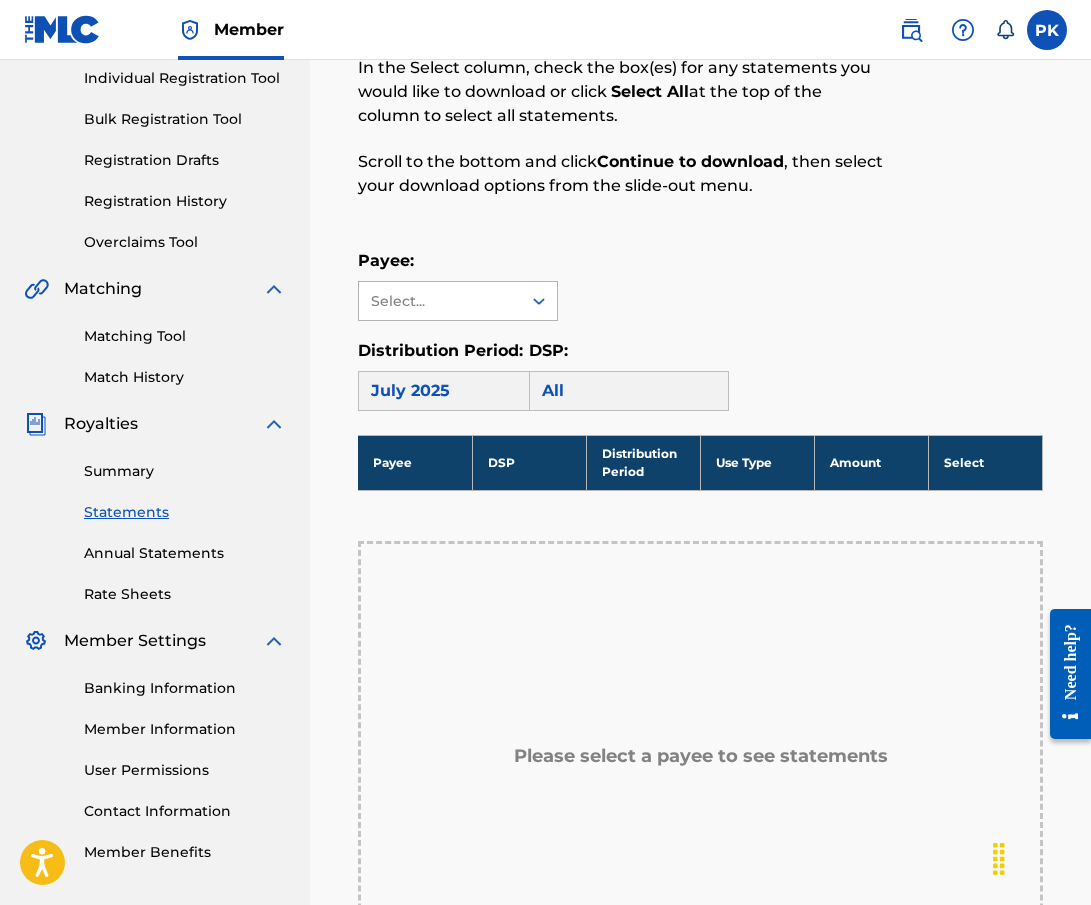 scroll, scrollTop: 306, scrollLeft: 0, axis: vertical 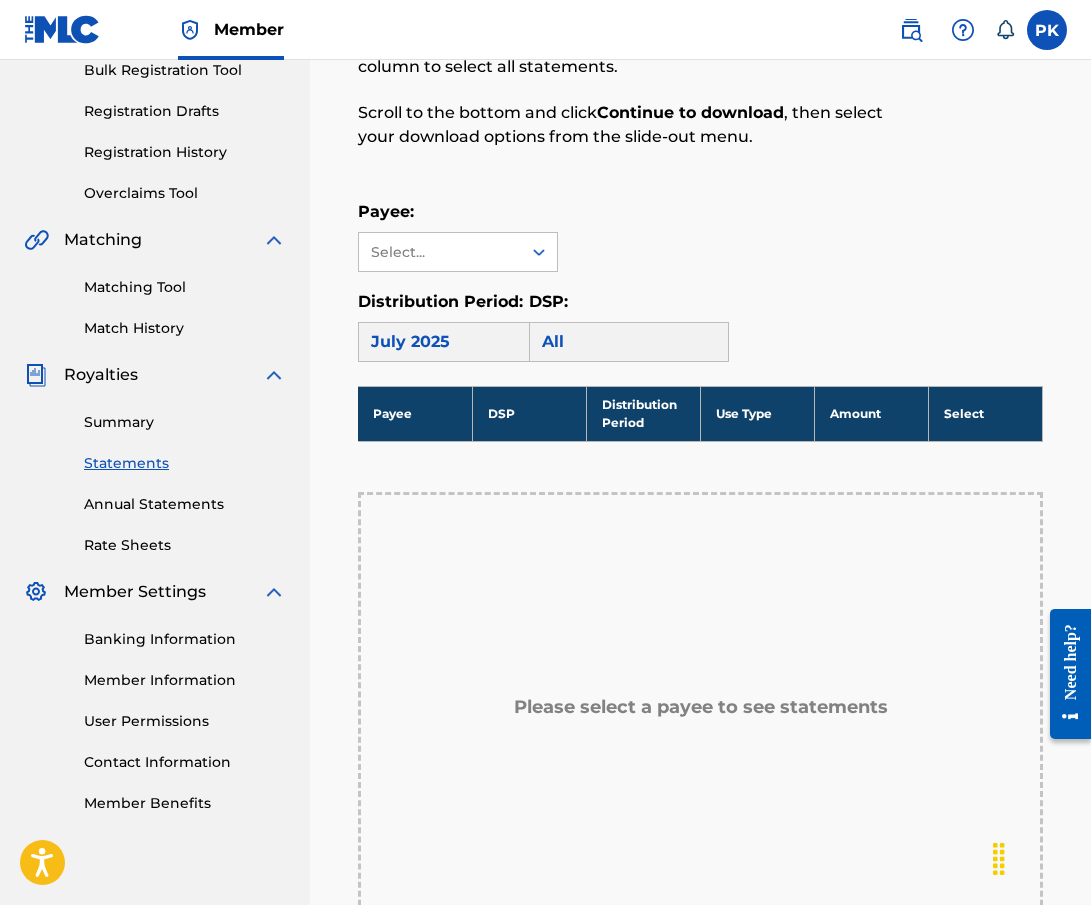 click on "Payee: Select..." at bounding box center (458, 236) 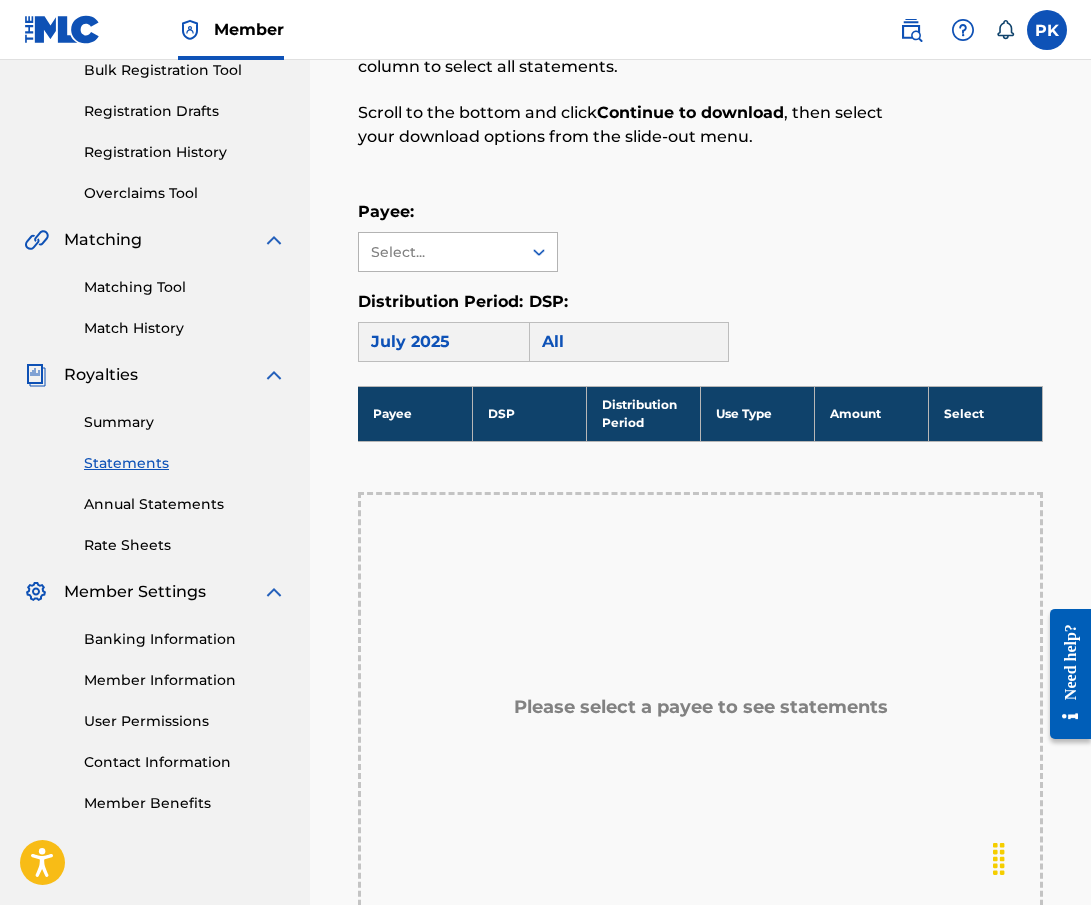 click on "Select..." at bounding box center [440, 252] 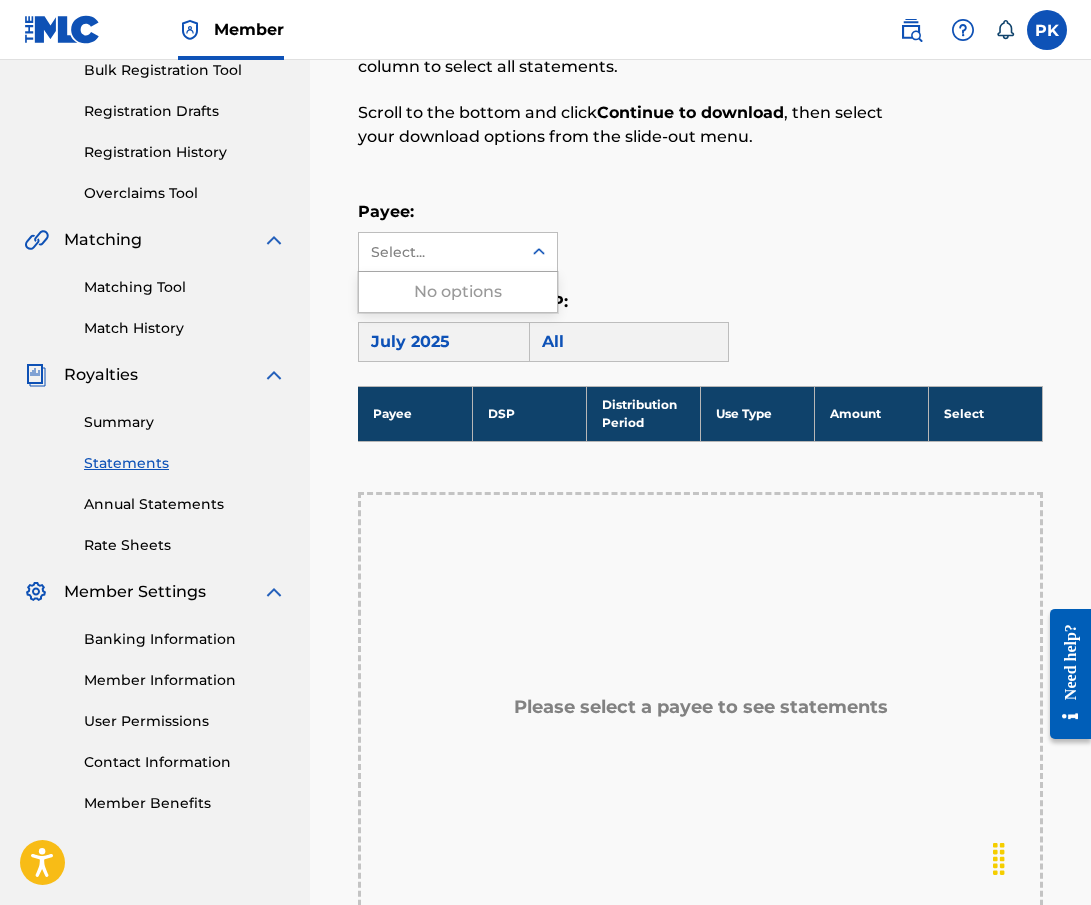 click on "Payee: Use Up and Down to choose options, press Enter to select the currently focused option, press Escape to exit the menu, press Tab to select the option and exit the menu. Select... No options" at bounding box center [458, 236] 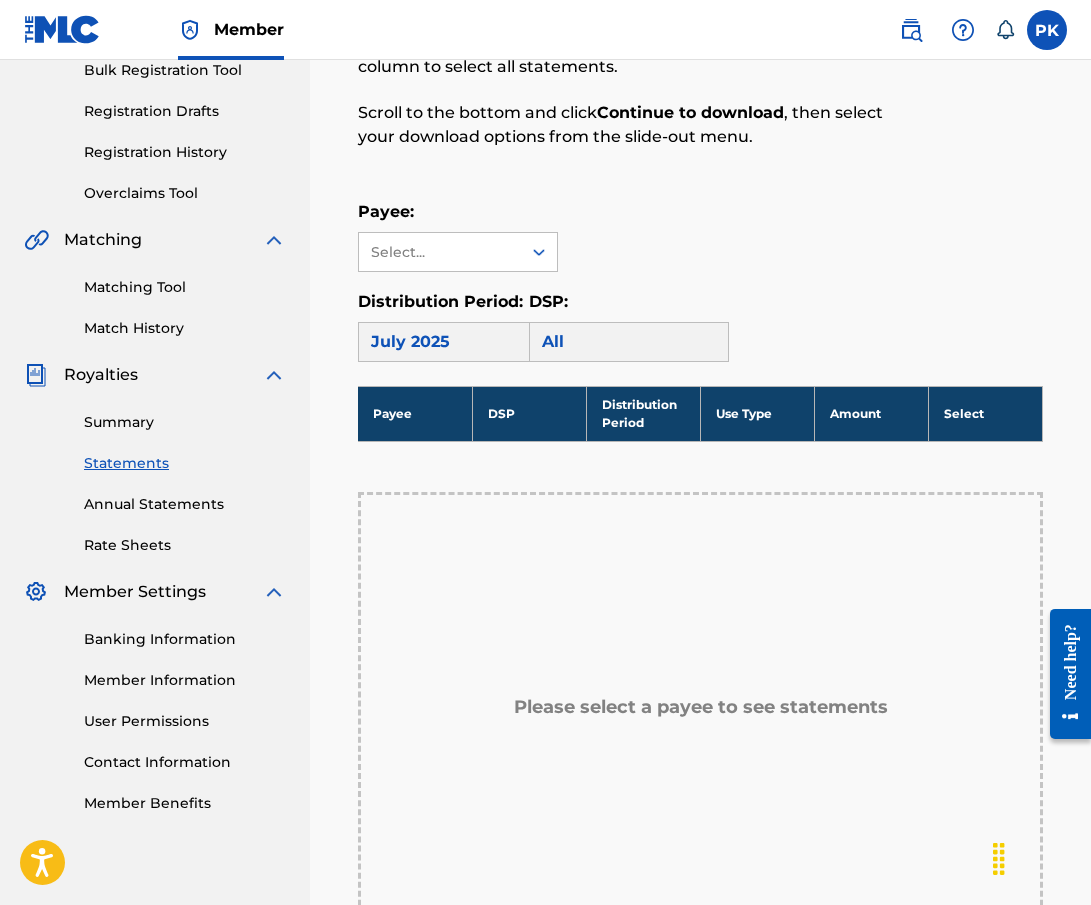 click on "Annual Statements" at bounding box center [185, 504] 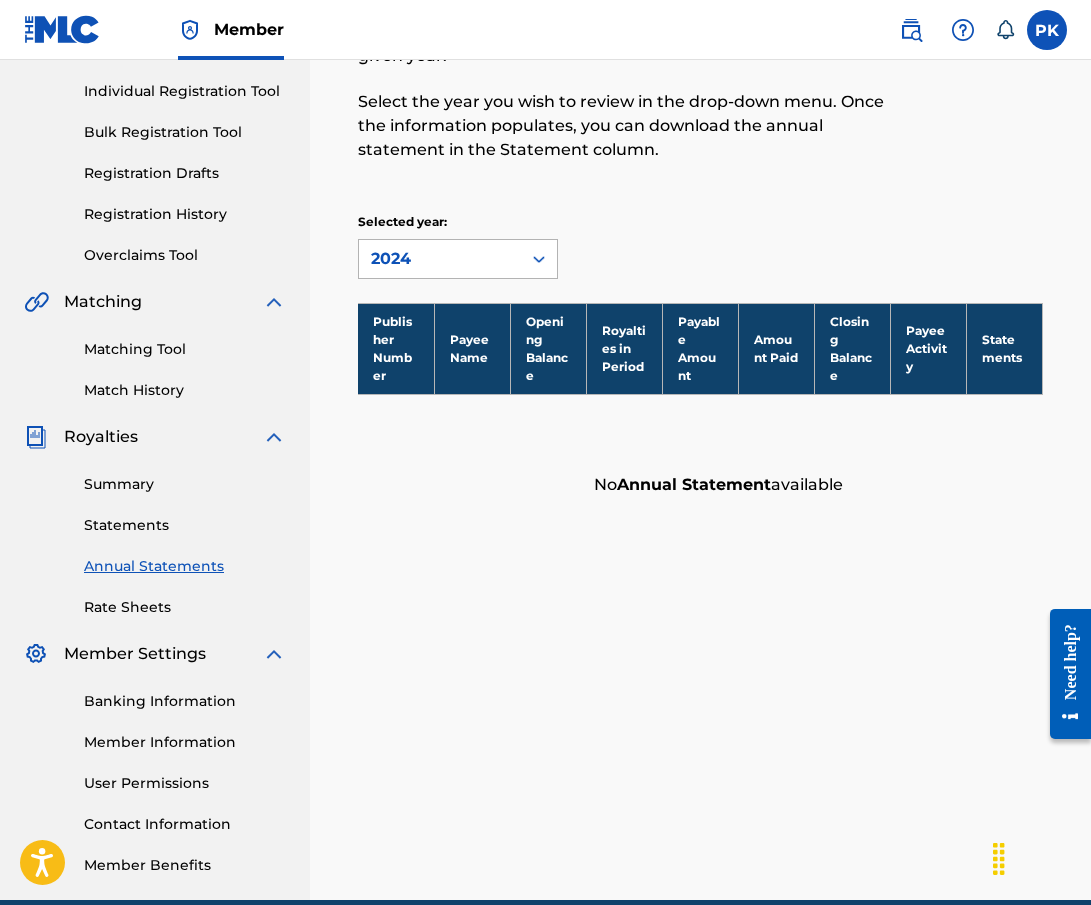 scroll, scrollTop: 246, scrollLeft: 0, axis: vertical 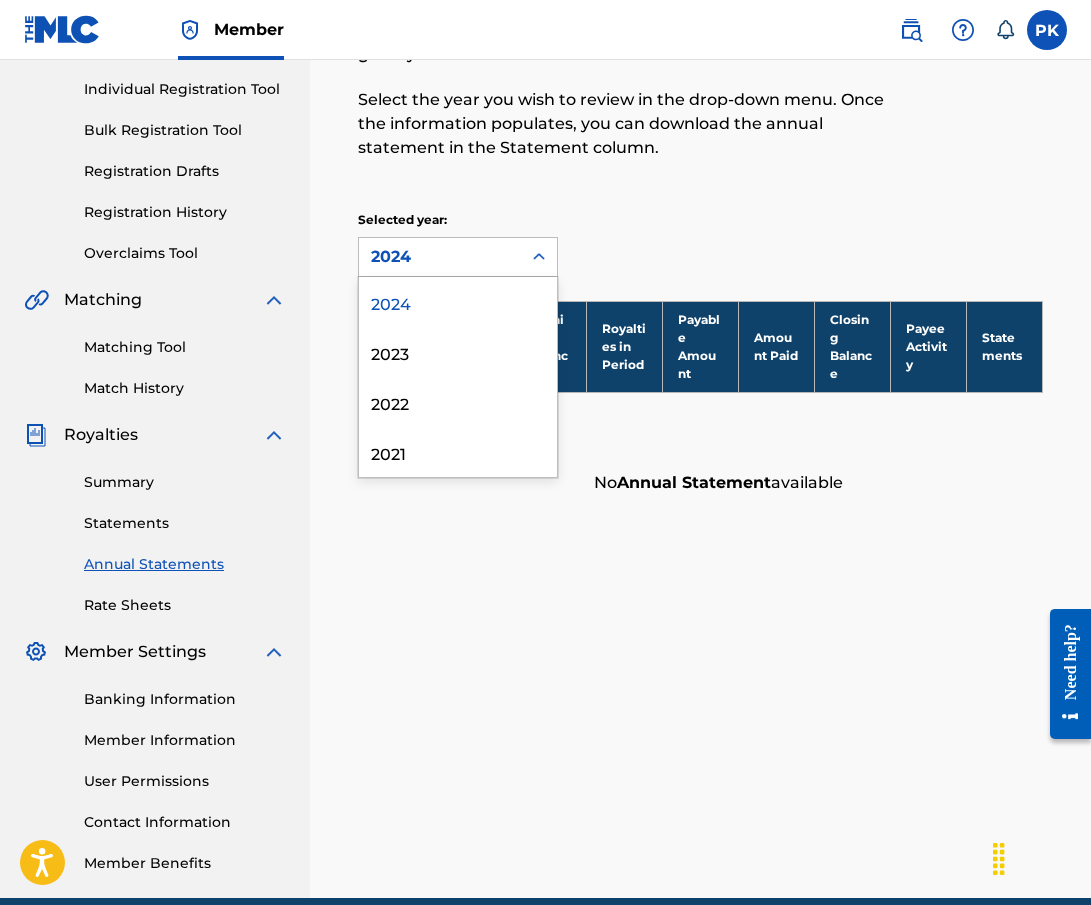 click on "2024" at bounding box center [440, 257] 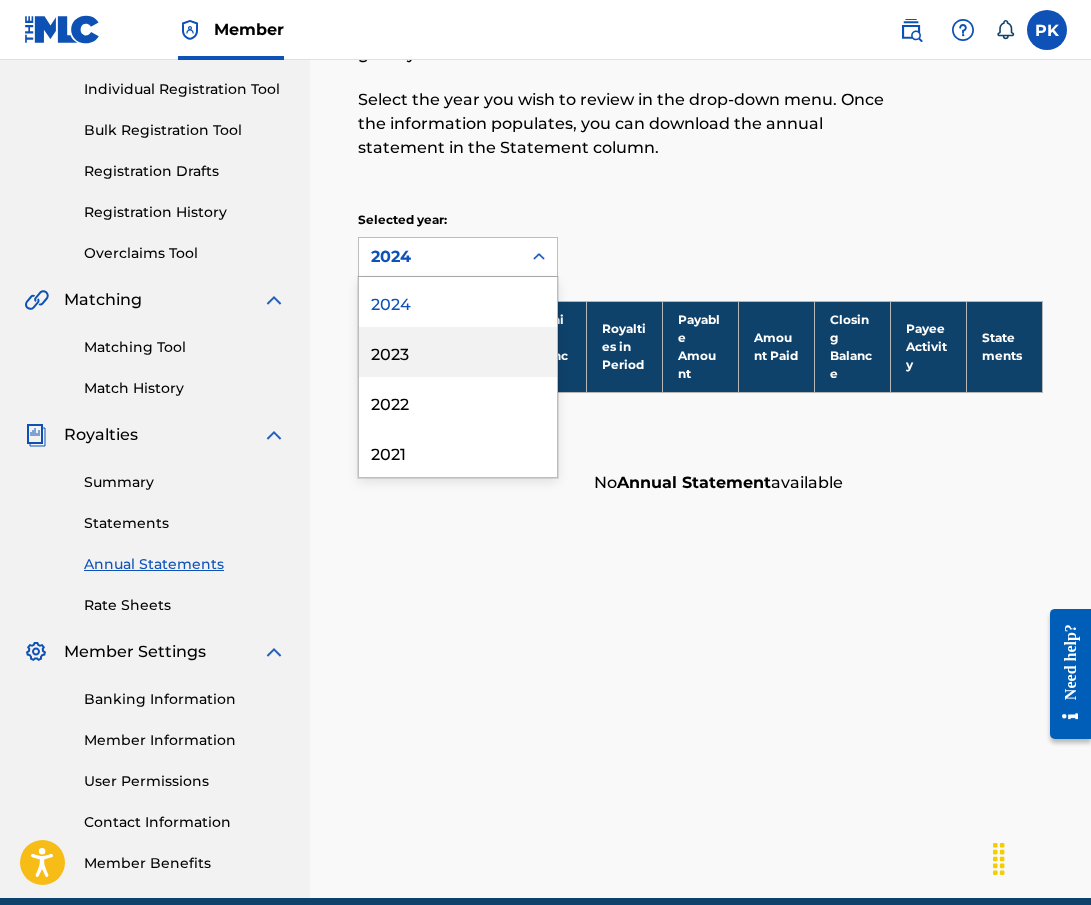 click on "2023" at bounding box center (458, 352) 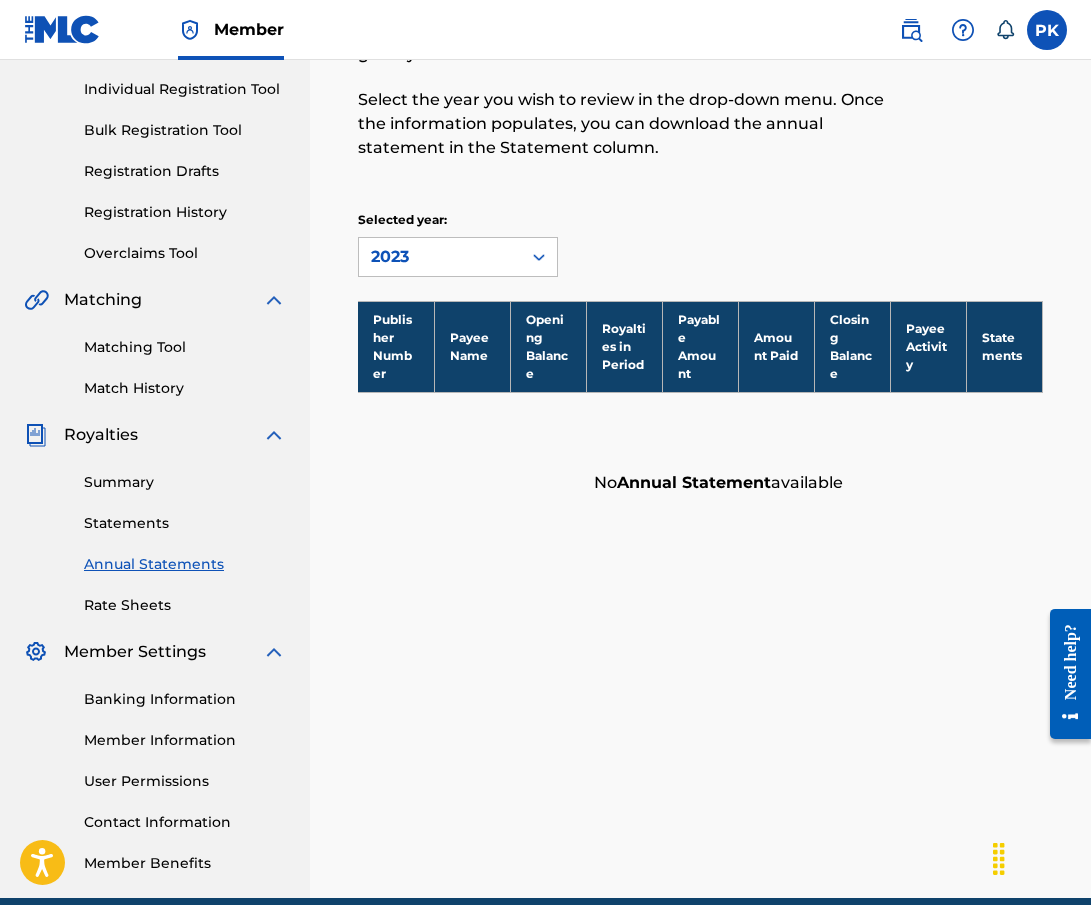 click on "2023" at bounding box center [440, 257] 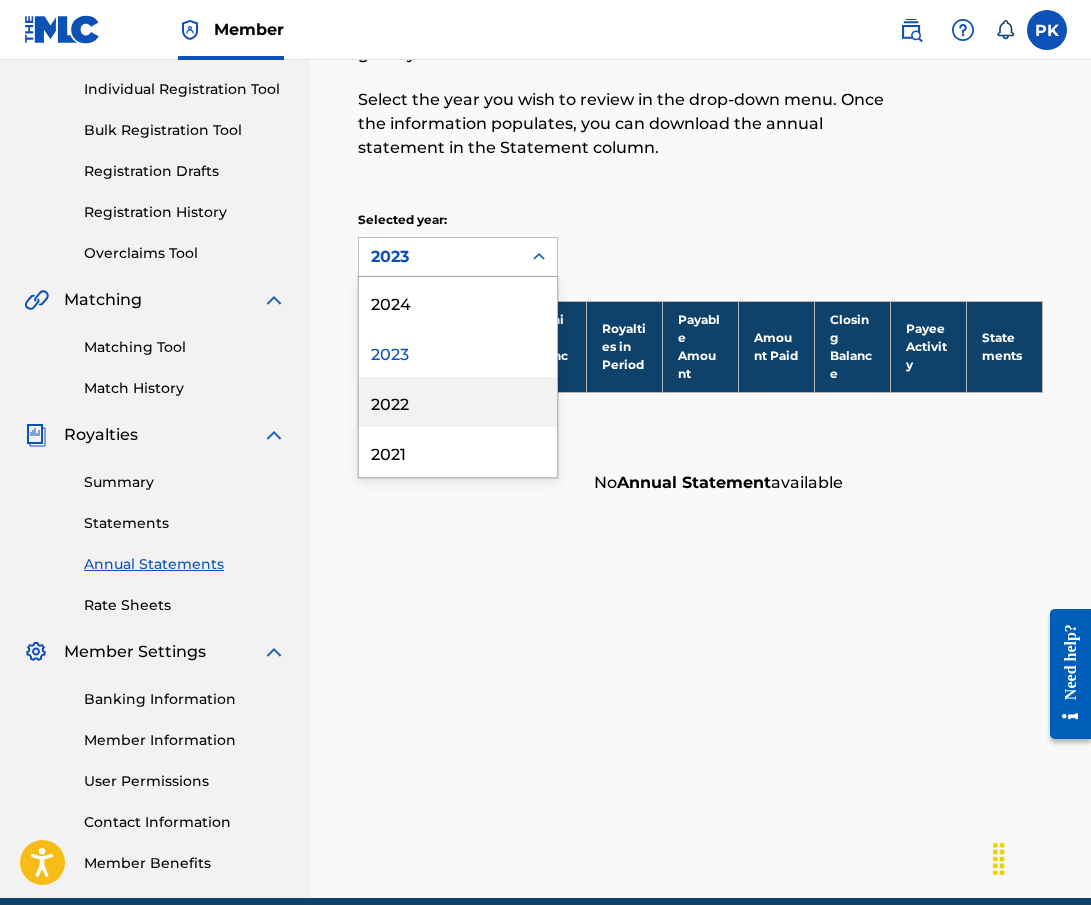 click on "2022" at bounding box center [458, 402] 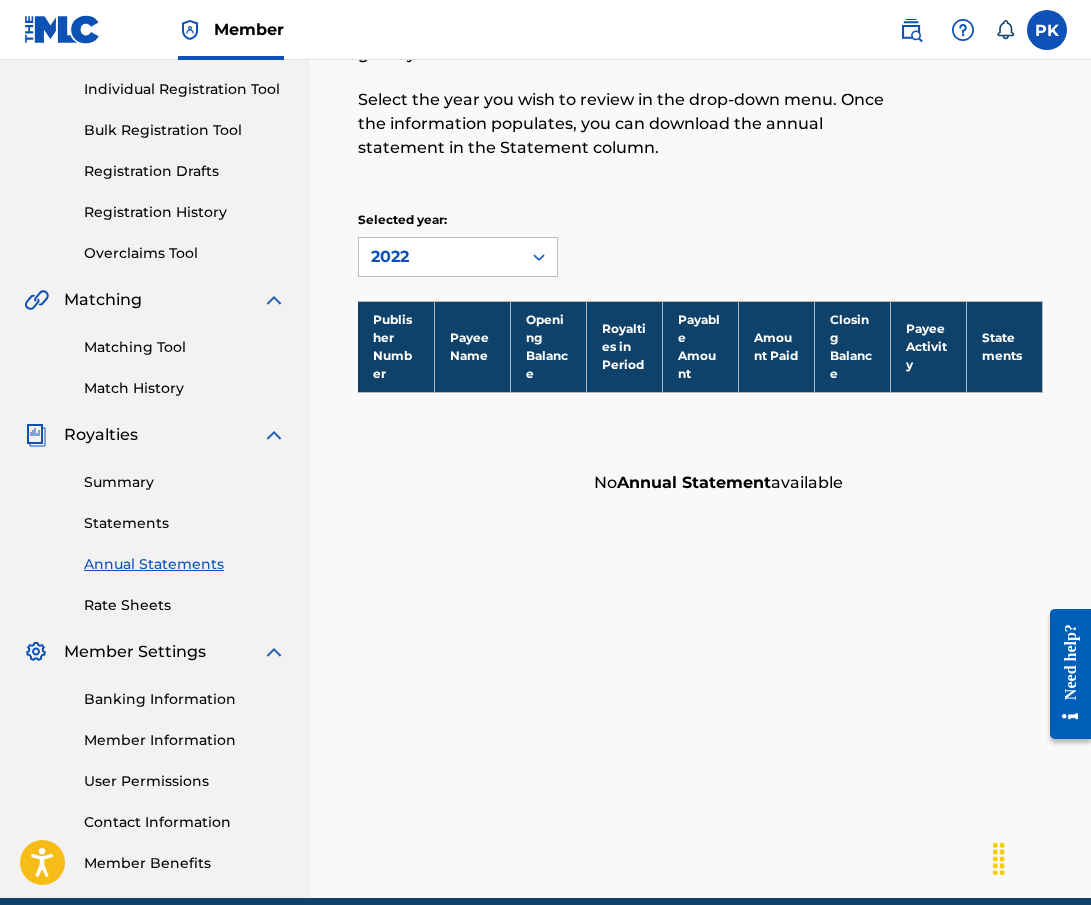 click on "2022" at bounding box center [440, 257] 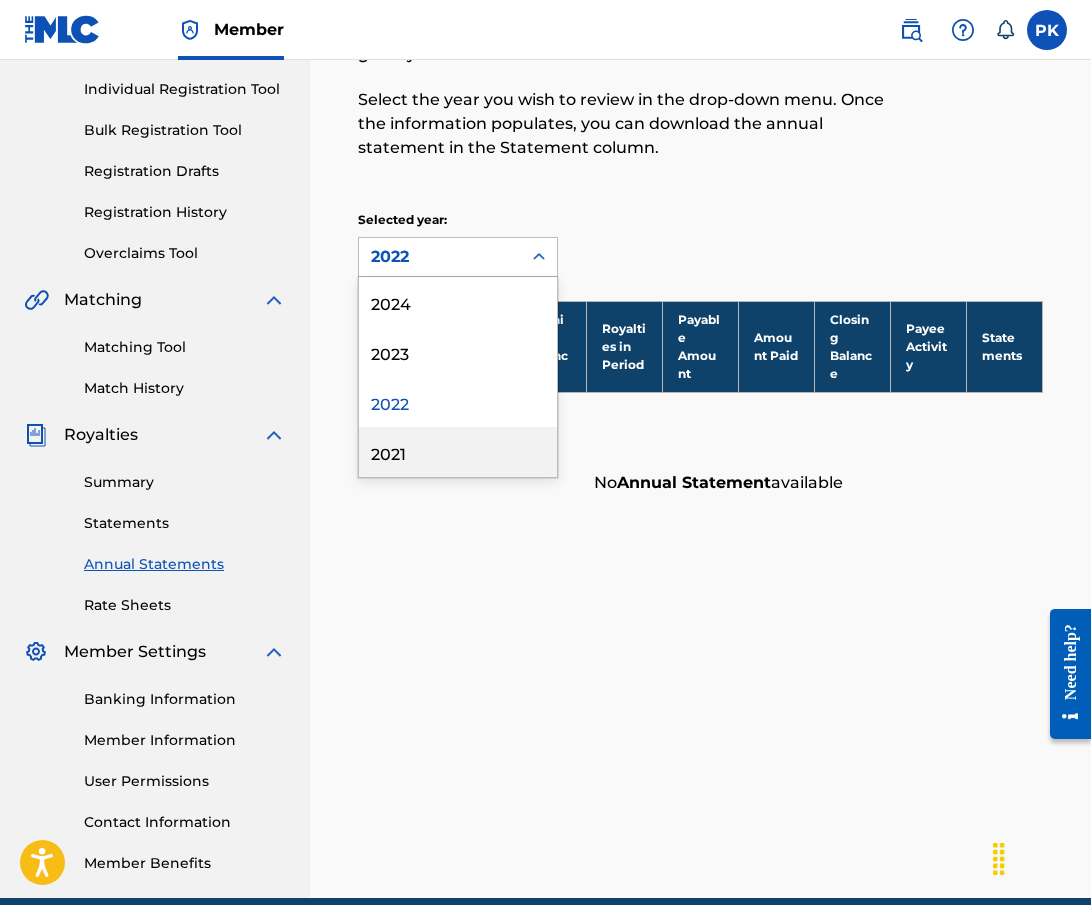click on "2021" at bounding box center [458, 452] 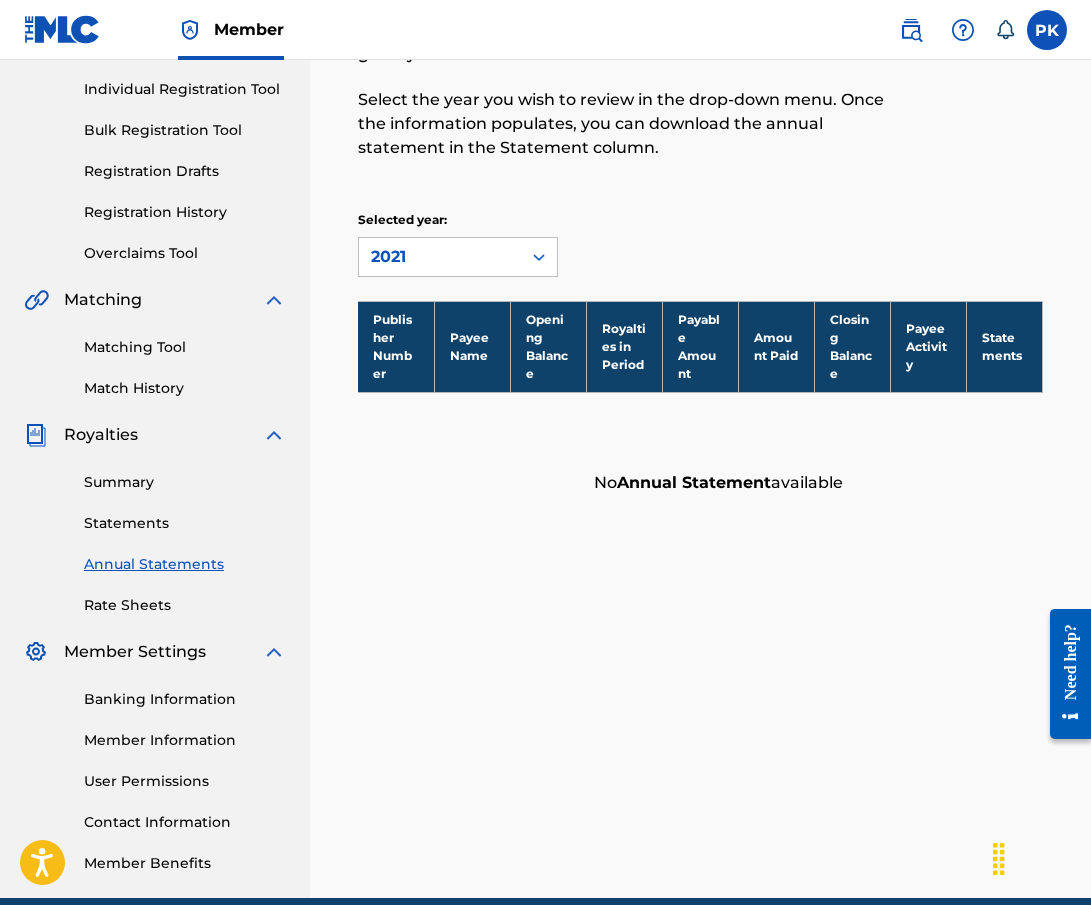 click on "Rate Sheets" at bounding box center (185, 605) 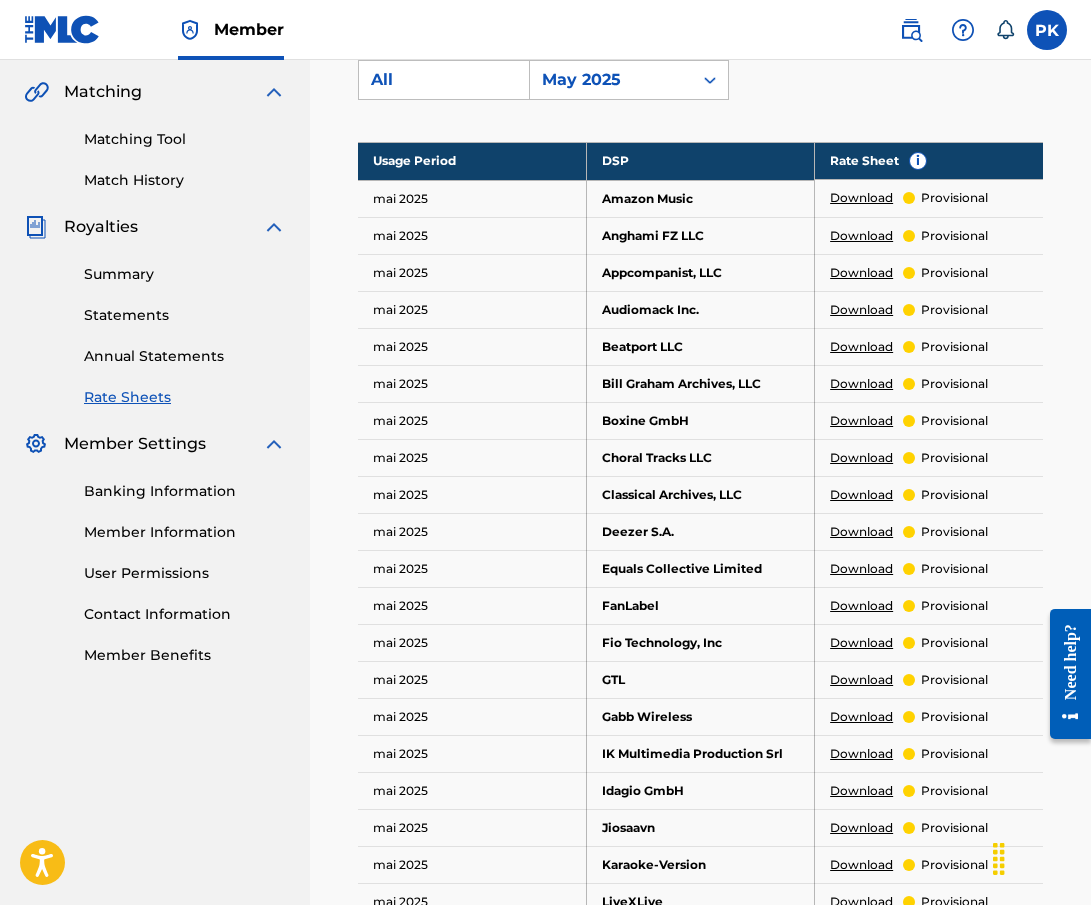 scroll, scrollTop: 464, scrollLeft: 0, axis: vertical 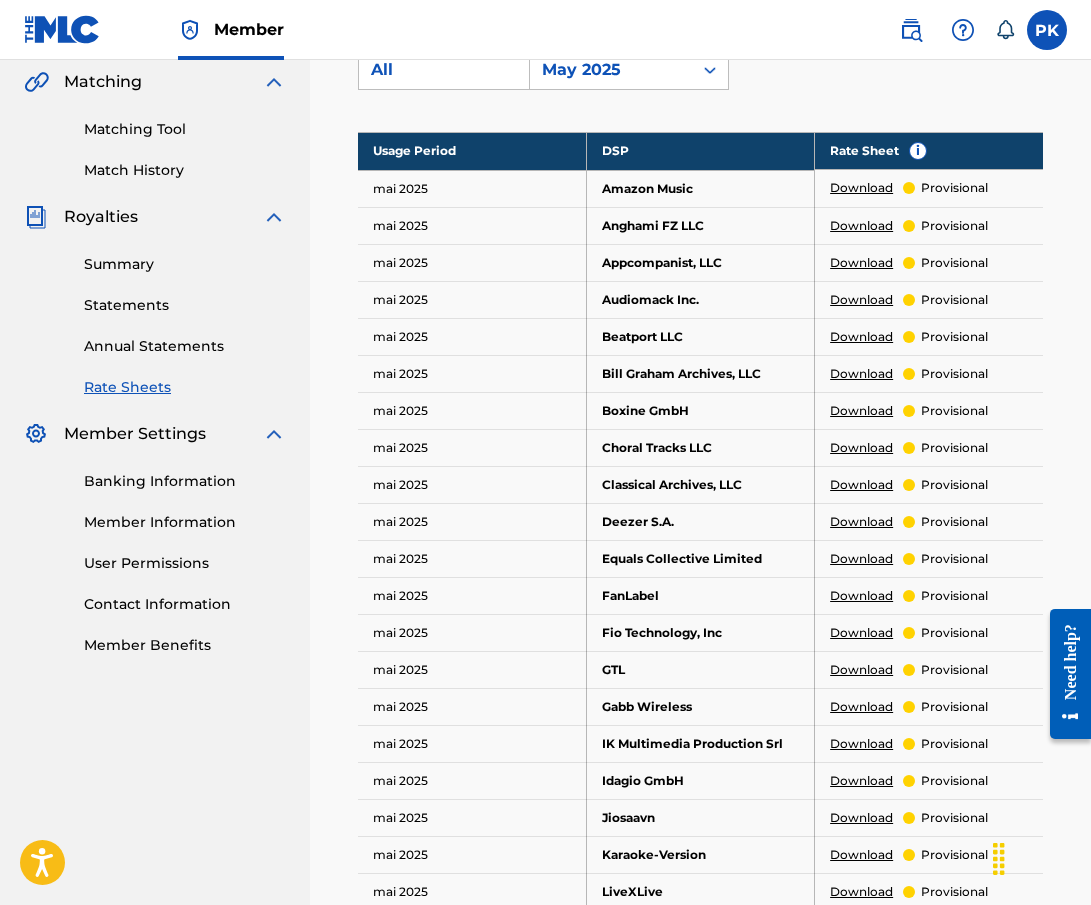 click on "Summary" at bounding box center (185, 264) 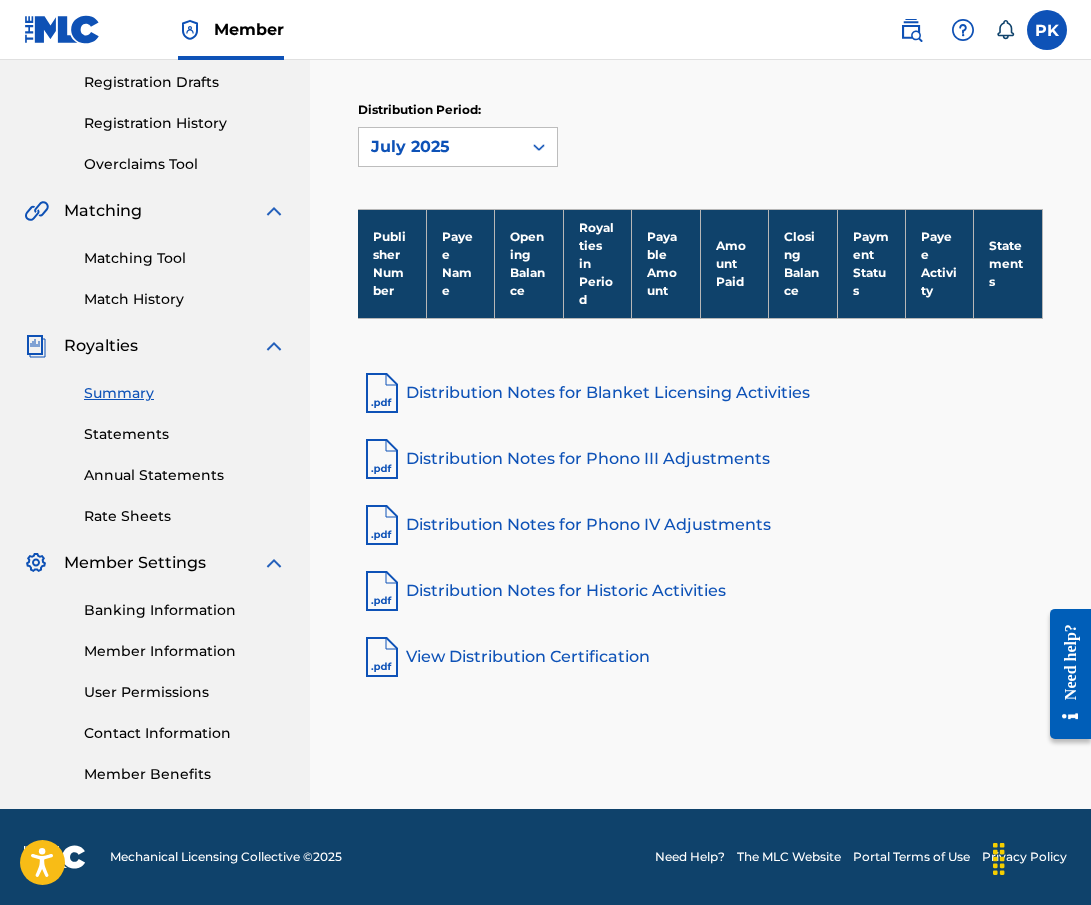 scroll, scrollTop: 335, scrollLeft: 0, axis: vertical 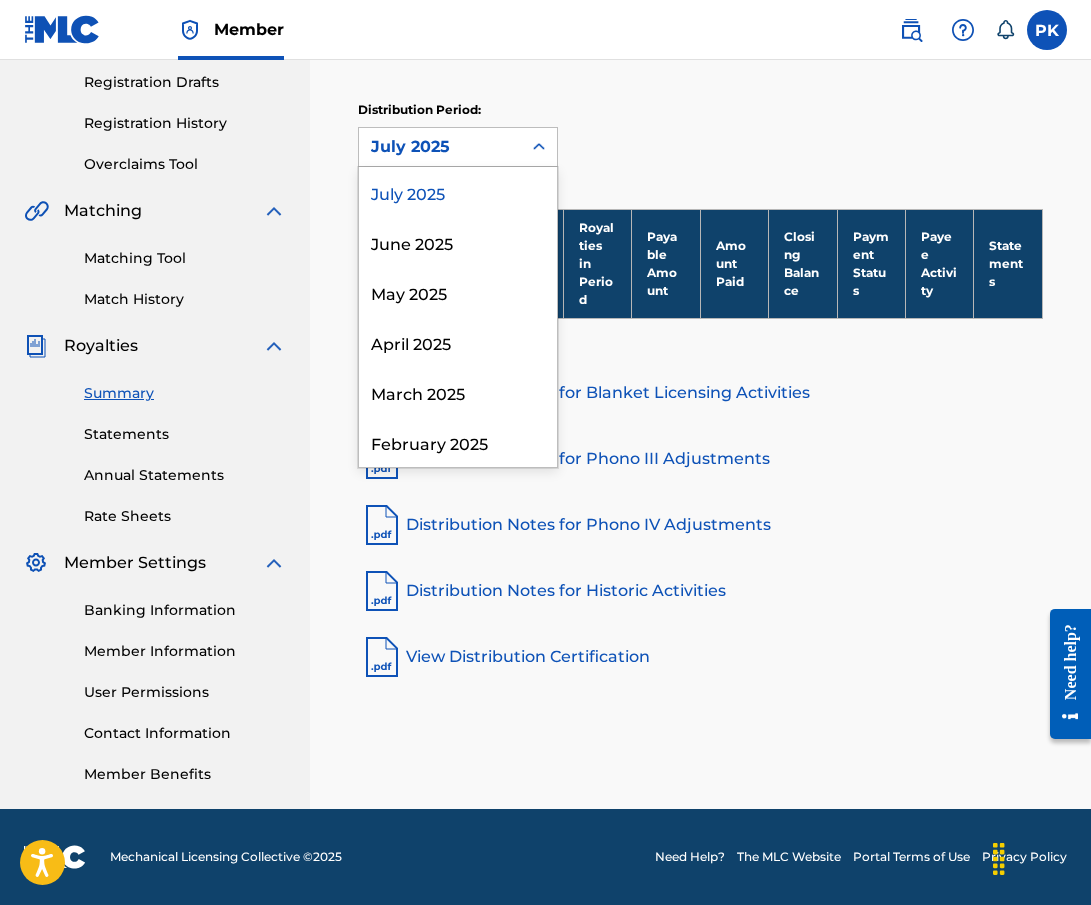 click on "July 2025" at bounding box center [440, 147] 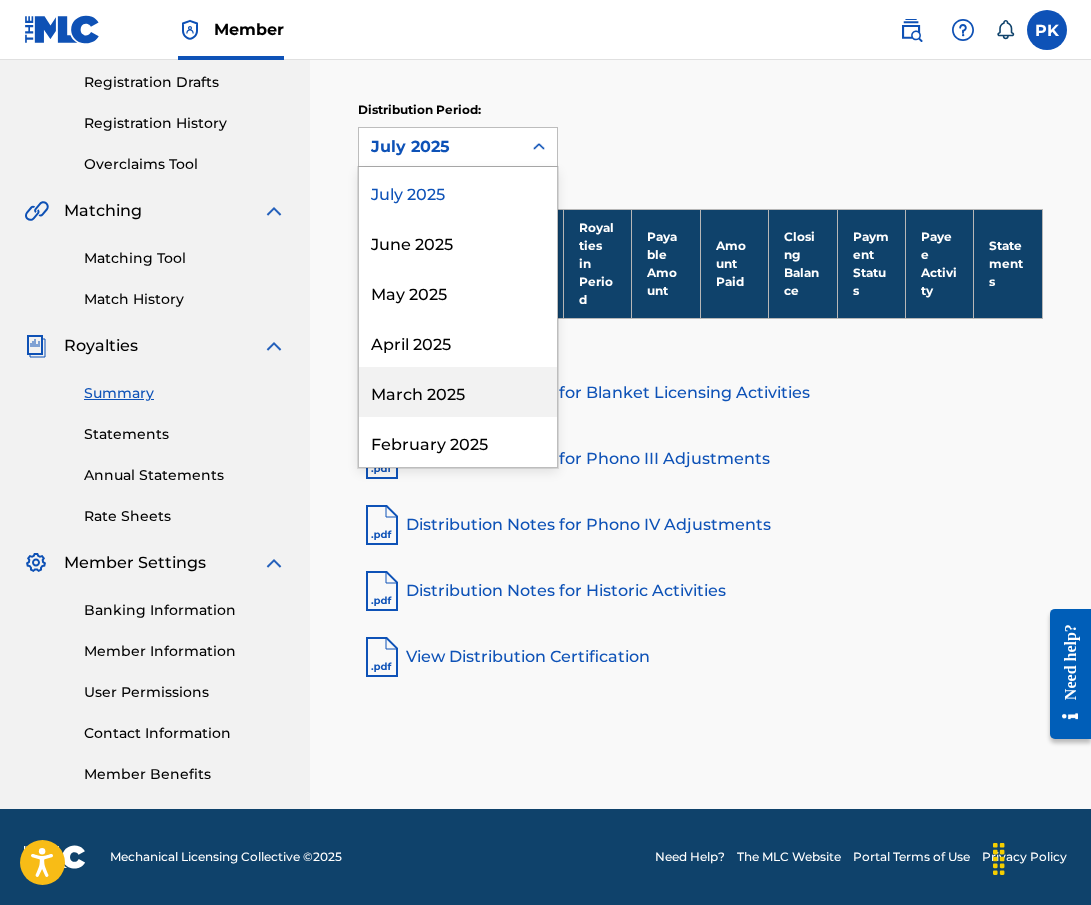 click on "March 2025" at bounding box center [458, 392] 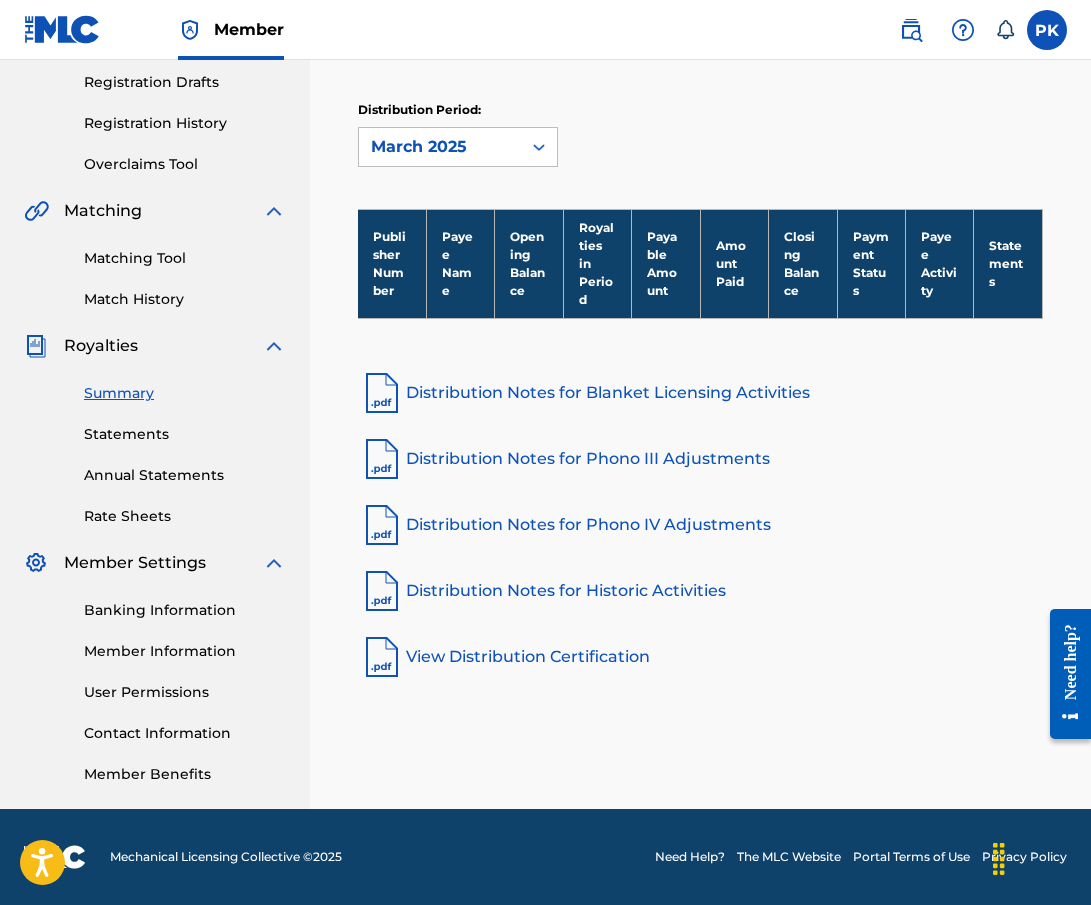 click on "Distribution Notes for Blanket Licensing Activities" at bounding box center (700, 393) 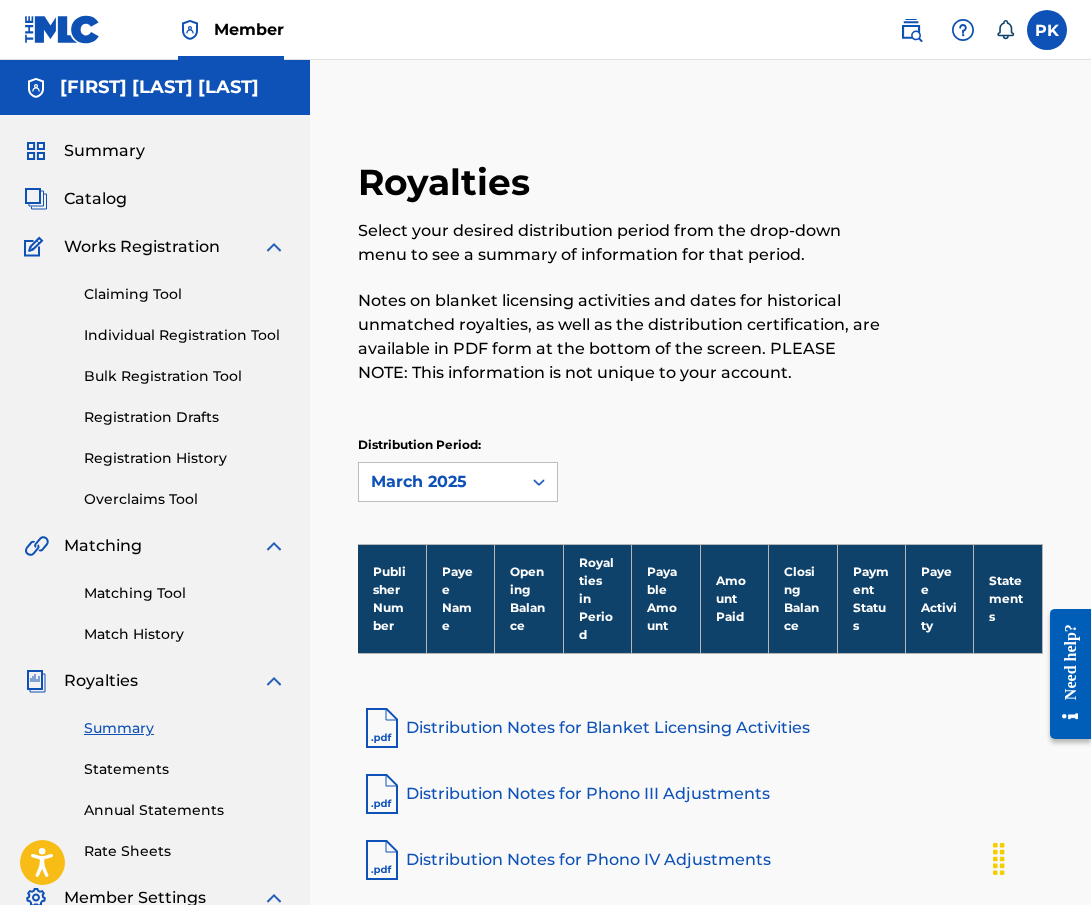 scroll, scrollTop: 0, scrollLeft: 0, axis: both 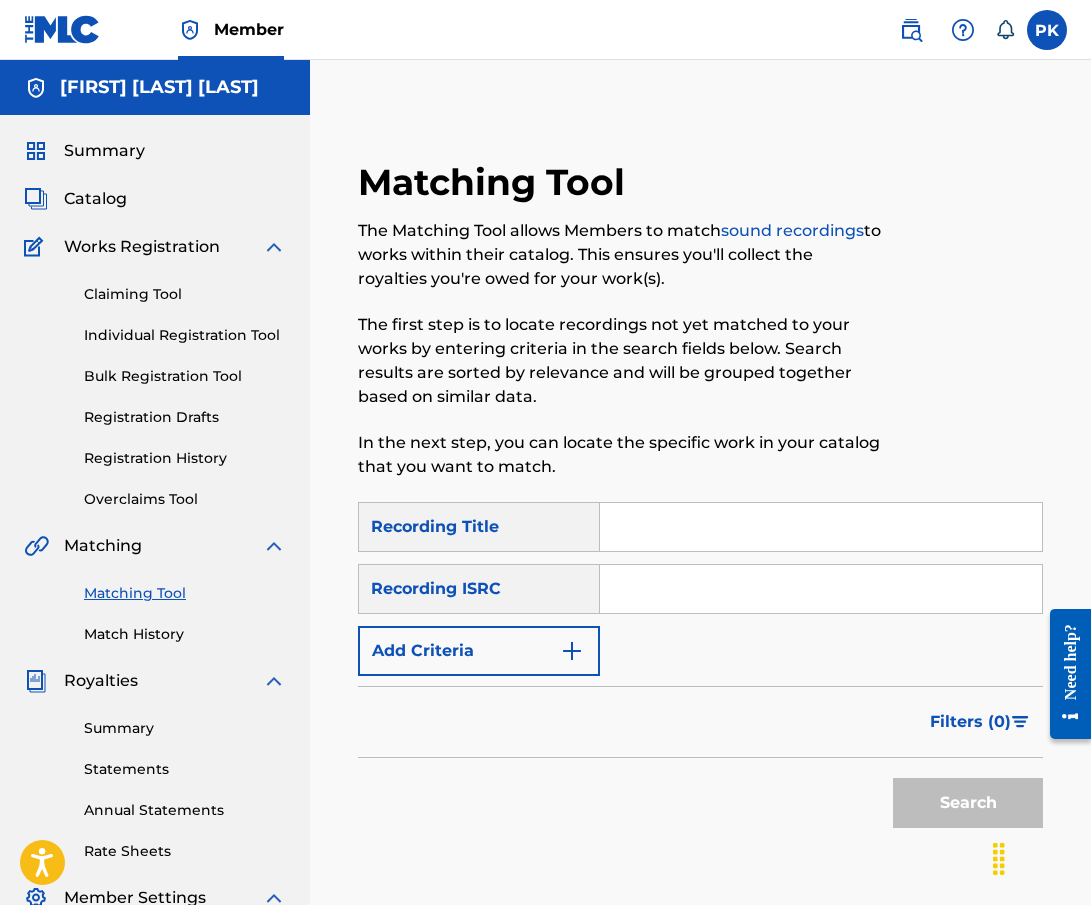 click on "Match History" at bounding box center (185, 634) 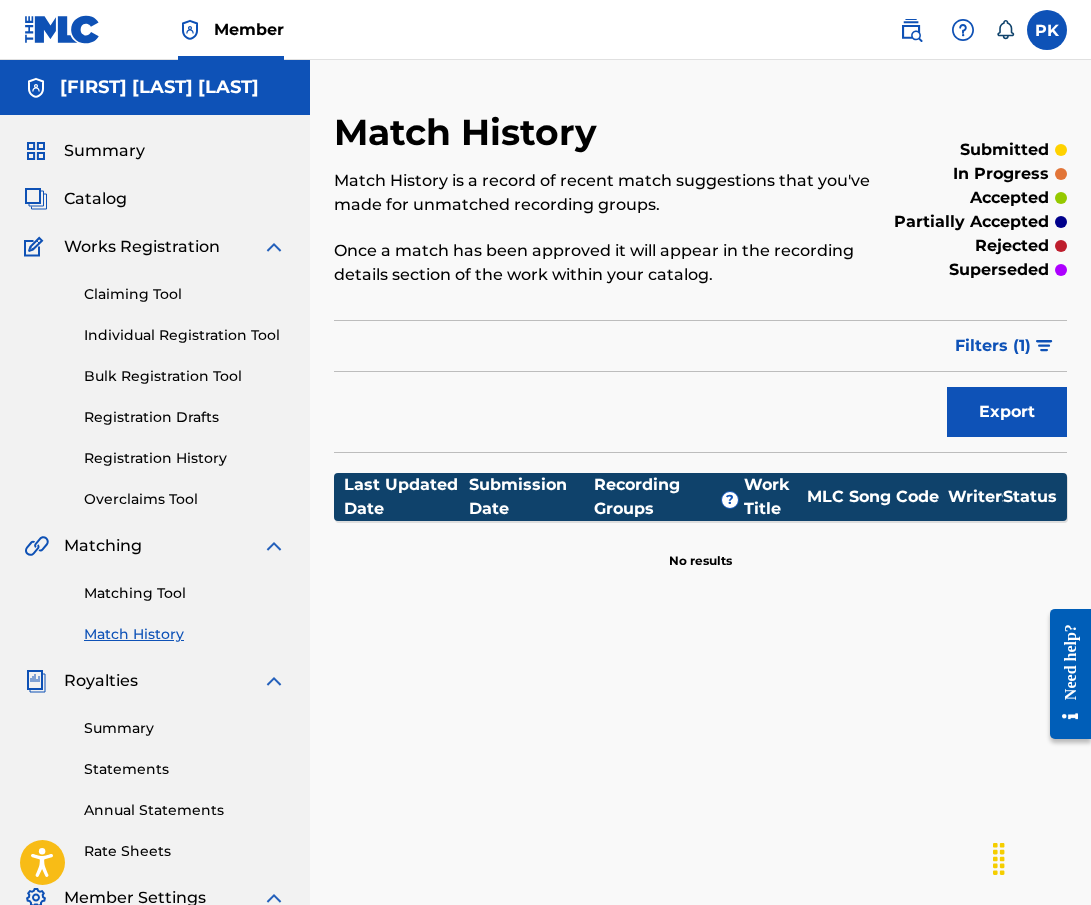 click on "Registration History" at bounding box center (185, 458) 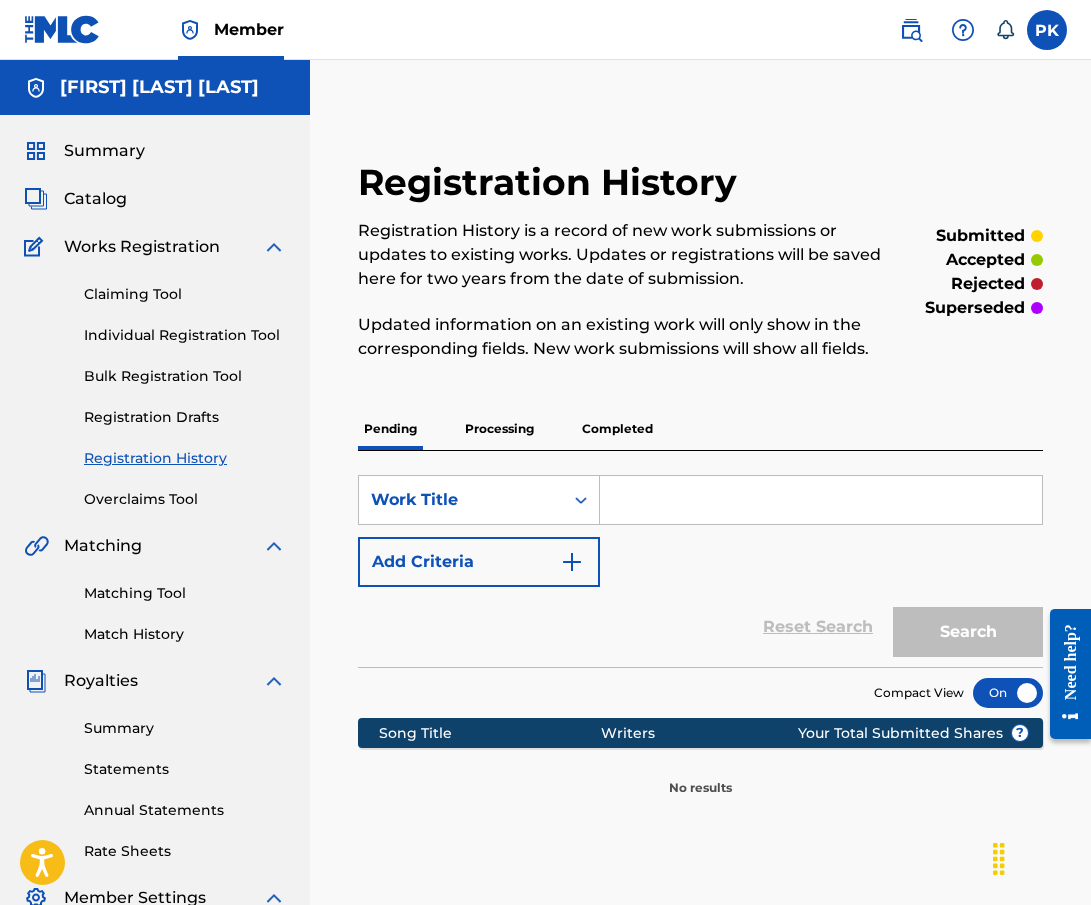 click on "Registration History Registration History is a record of new work submissions or updates to existing works. Updates or registrations will be saved here for two years from the date of submission. Updated information on an existing work will only show in the corresponding fields. New work submissions will show all fields. submitted accepted rejected superseded Pending Processing Completed SearchWithCriteriaba70da1e-a220-4915-aa20-f7db1f71615a Work Title Add Criteria Reset Search Search Compact View Song Title Writers ? Your Total Submitted Shares No results" at bounding box center [700, 478] 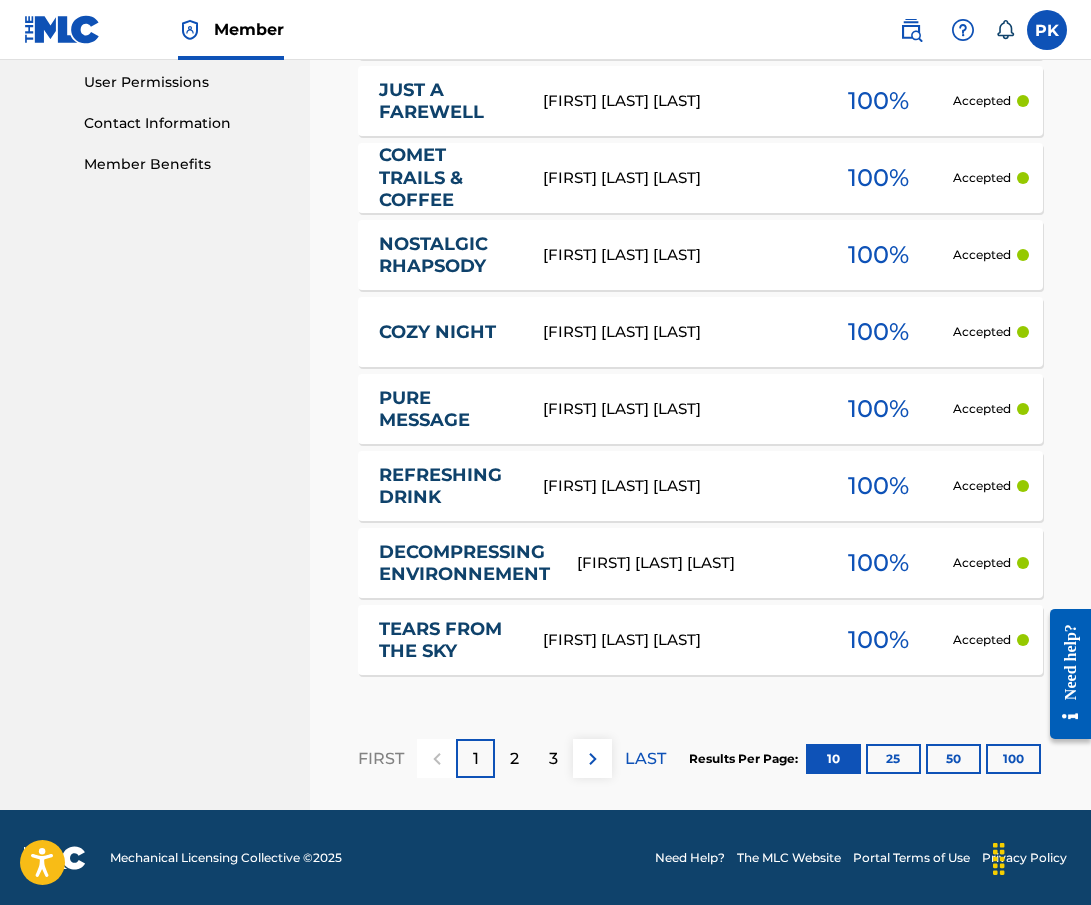 scroll, scrollTop: 944, scrollLeft: 0, axis: vertical 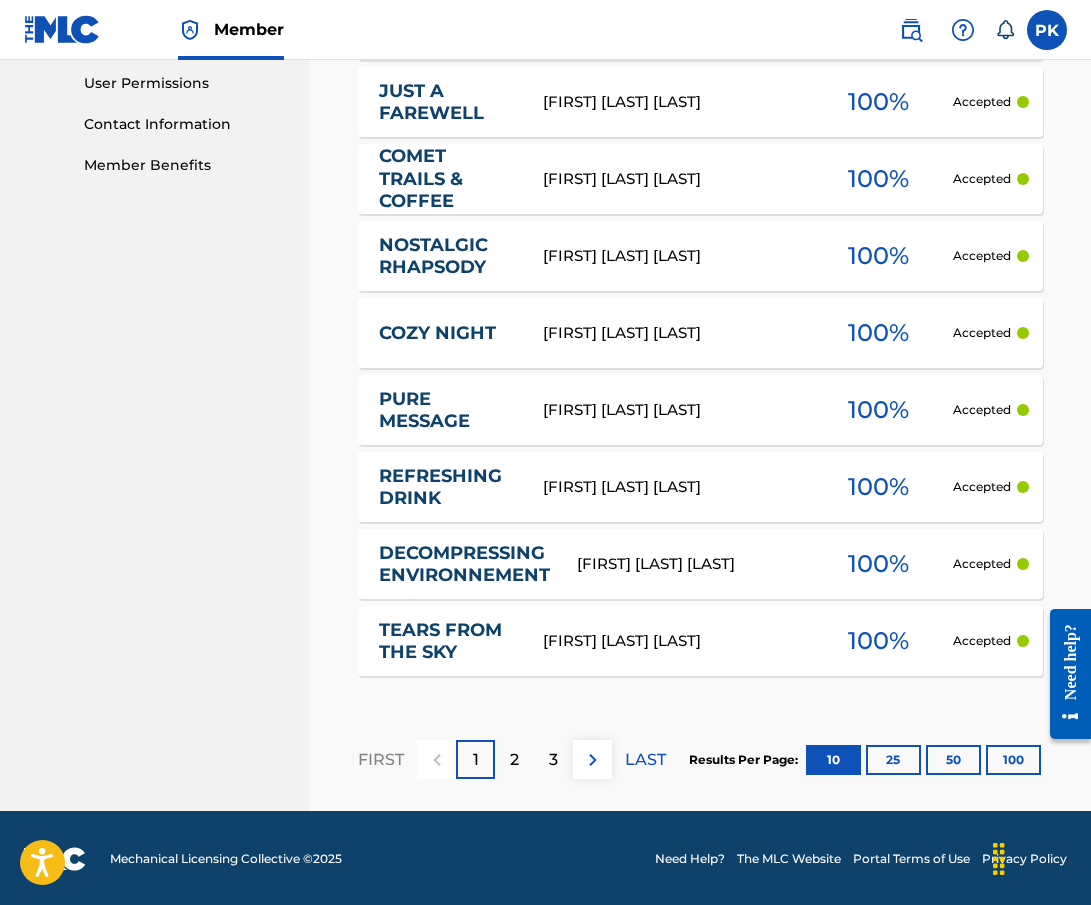 click on "100" at bounding box center (1013, 760) 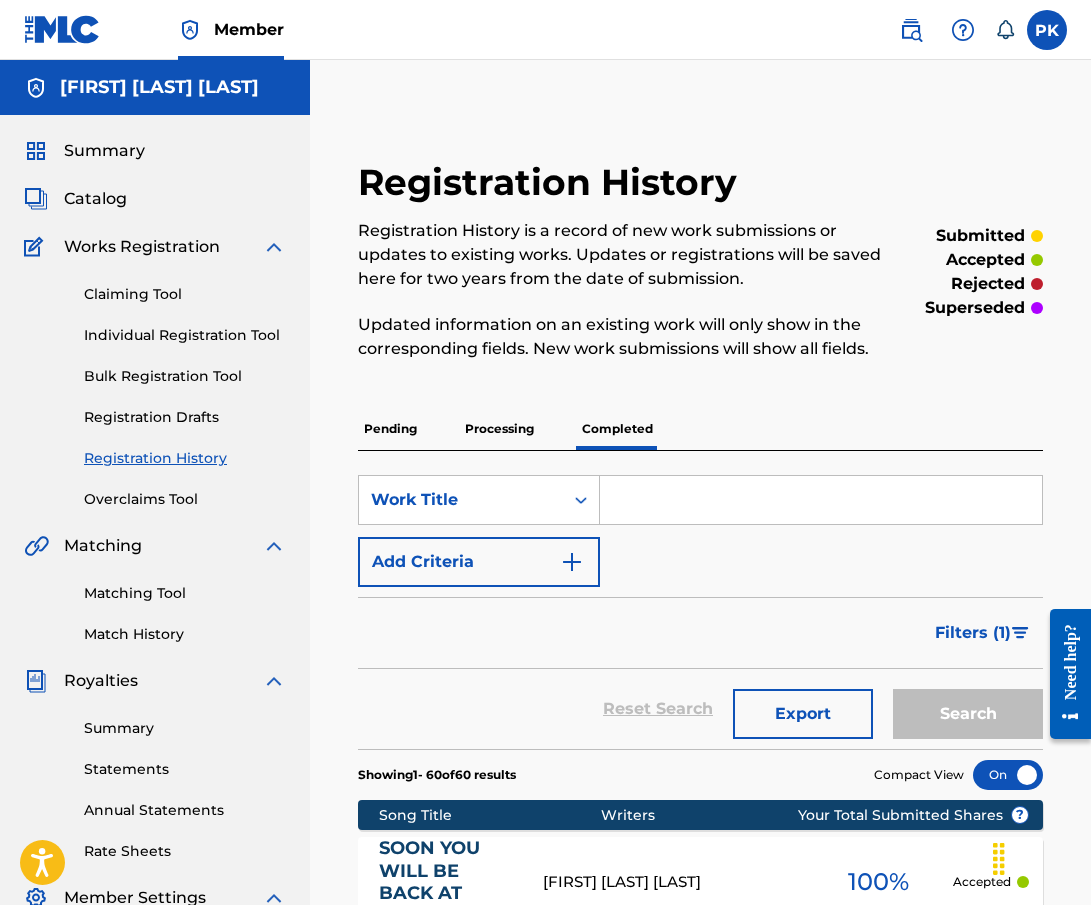 scroll, scrollTop: 0, scrollLeft: 0, axis: both 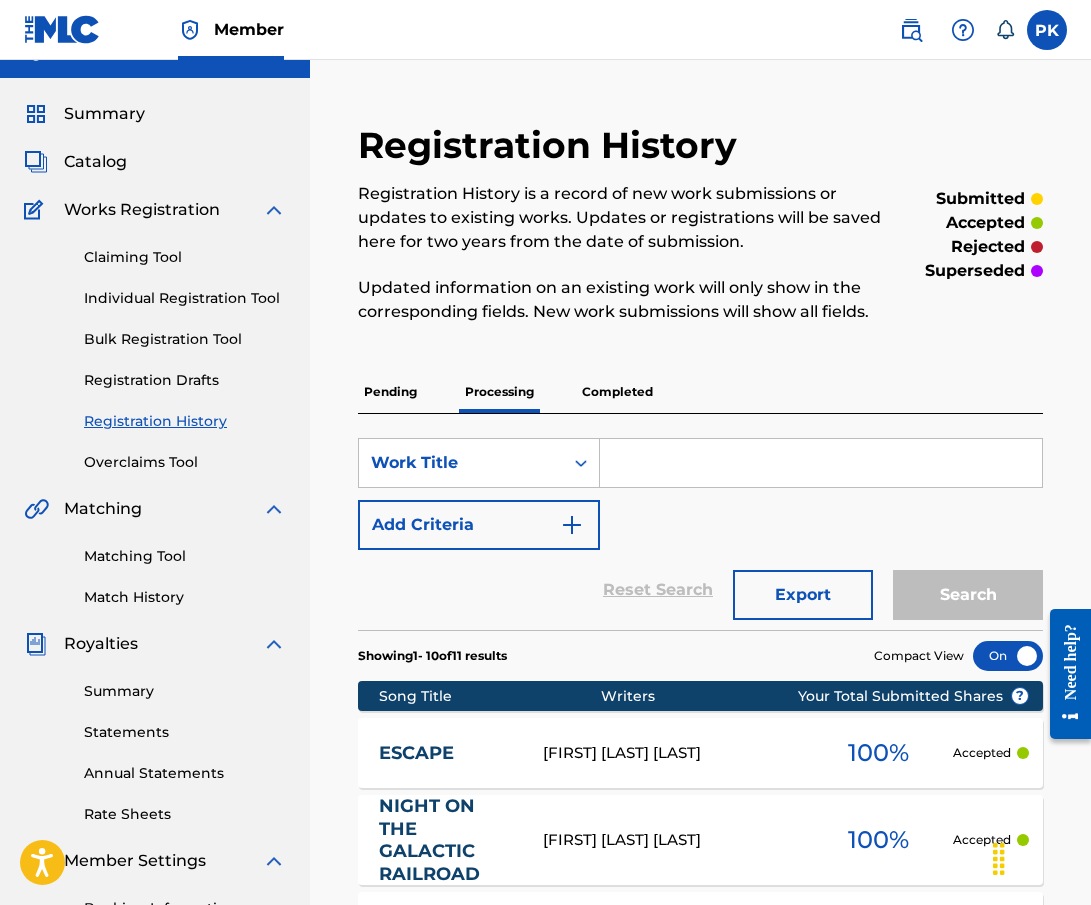 click on "SearchWithCriteriaba70da1e-a220-4915-aa20-f7db1f71615a Work Title Add Criteria Reset Search Export Search" at bounding box center [700, 522] 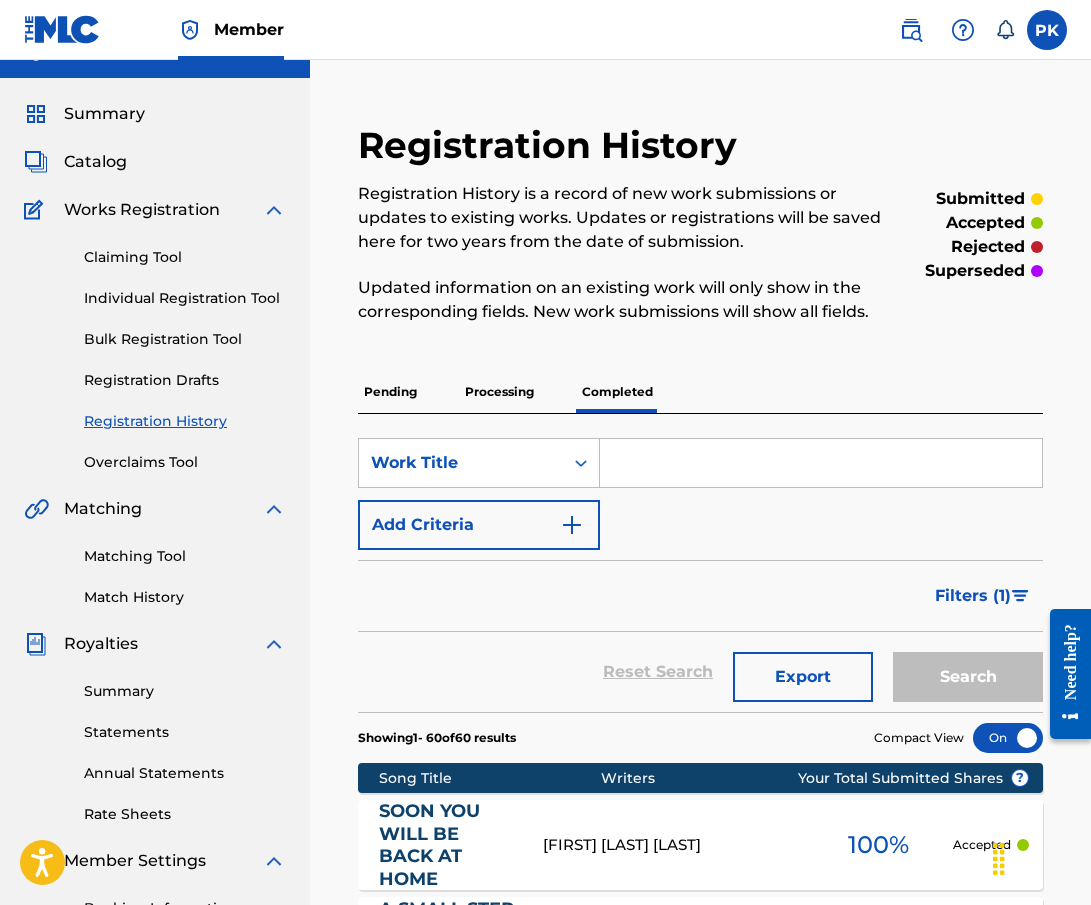scroll, scrollTop: 0, scrollLeft: 0, axis: both 